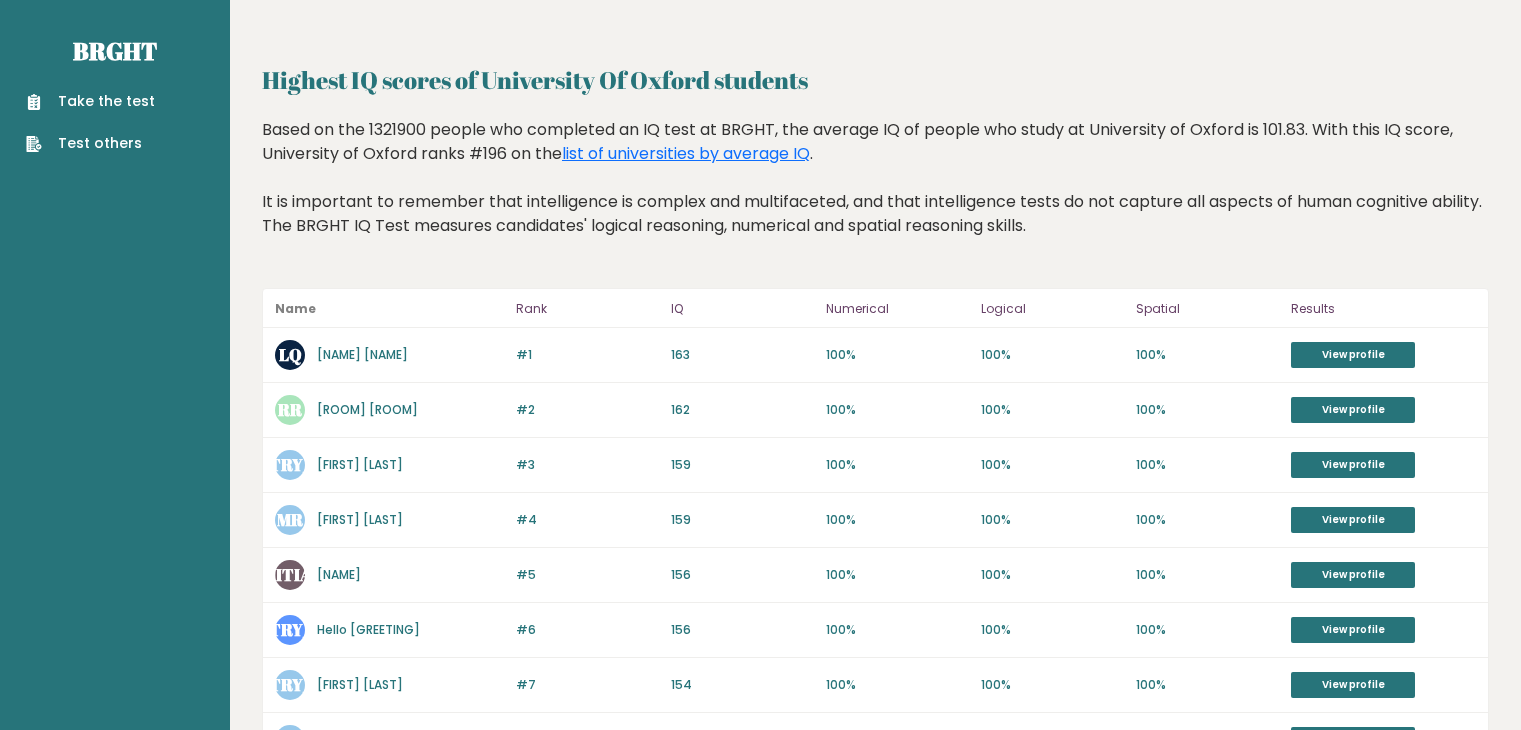 scroll, scrollTop: 40, scrollLeft: 0, axis: vertical 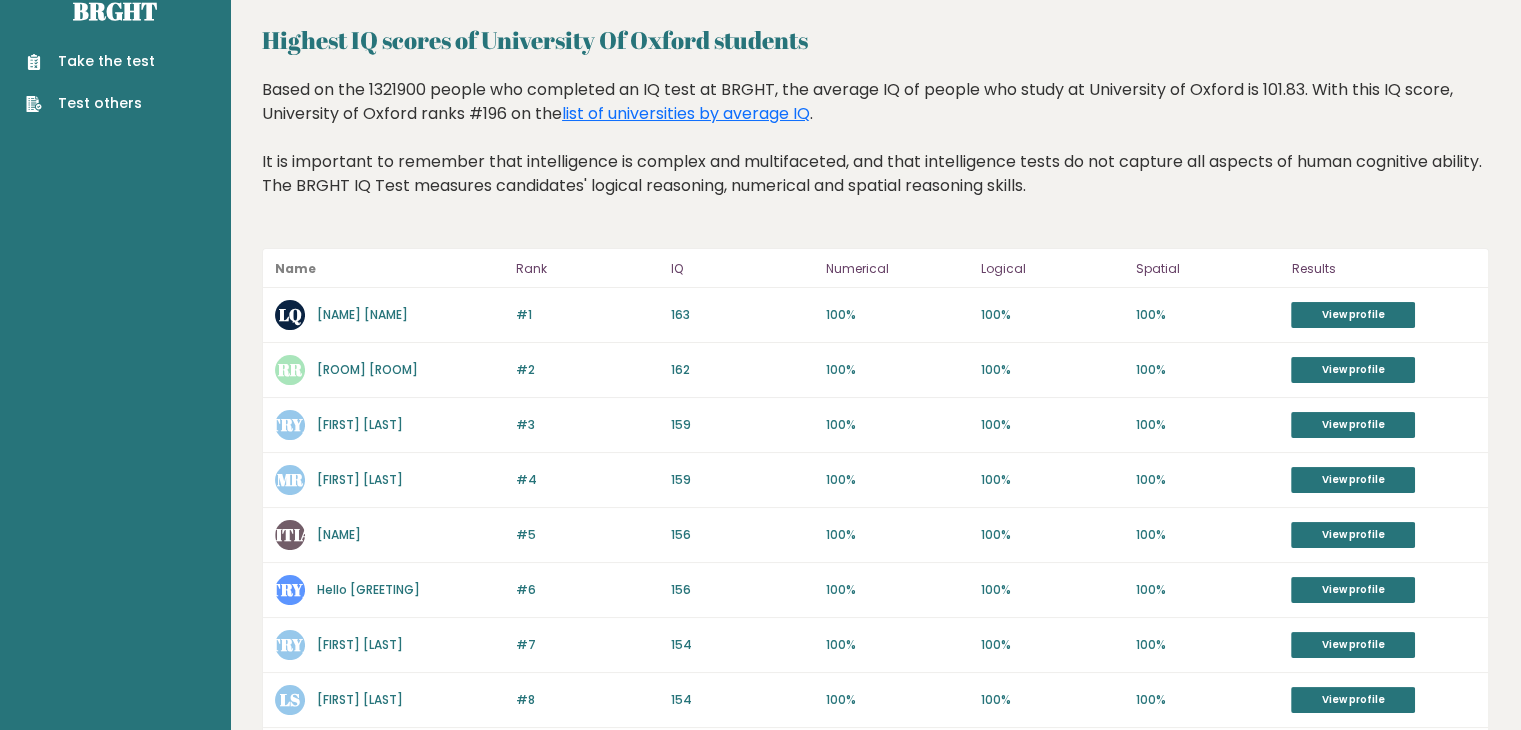 click on "Based on the 1321900 people who completed an IQ test at BRGHT, the average IQ of people who study at University of Oxford is 101.83. With this IQ score, University of Oxford ranks #196 on the  list of universities by average IQ .
It is important to remember that intelligence is complex and multifaceted, and that intelligence tests do not capture all aspects of human cognitive ability. The BRGHT IQ Test measures candidates' logical reasoning, numerical and spatial reasoning skills." at bounding box center (875, 153) 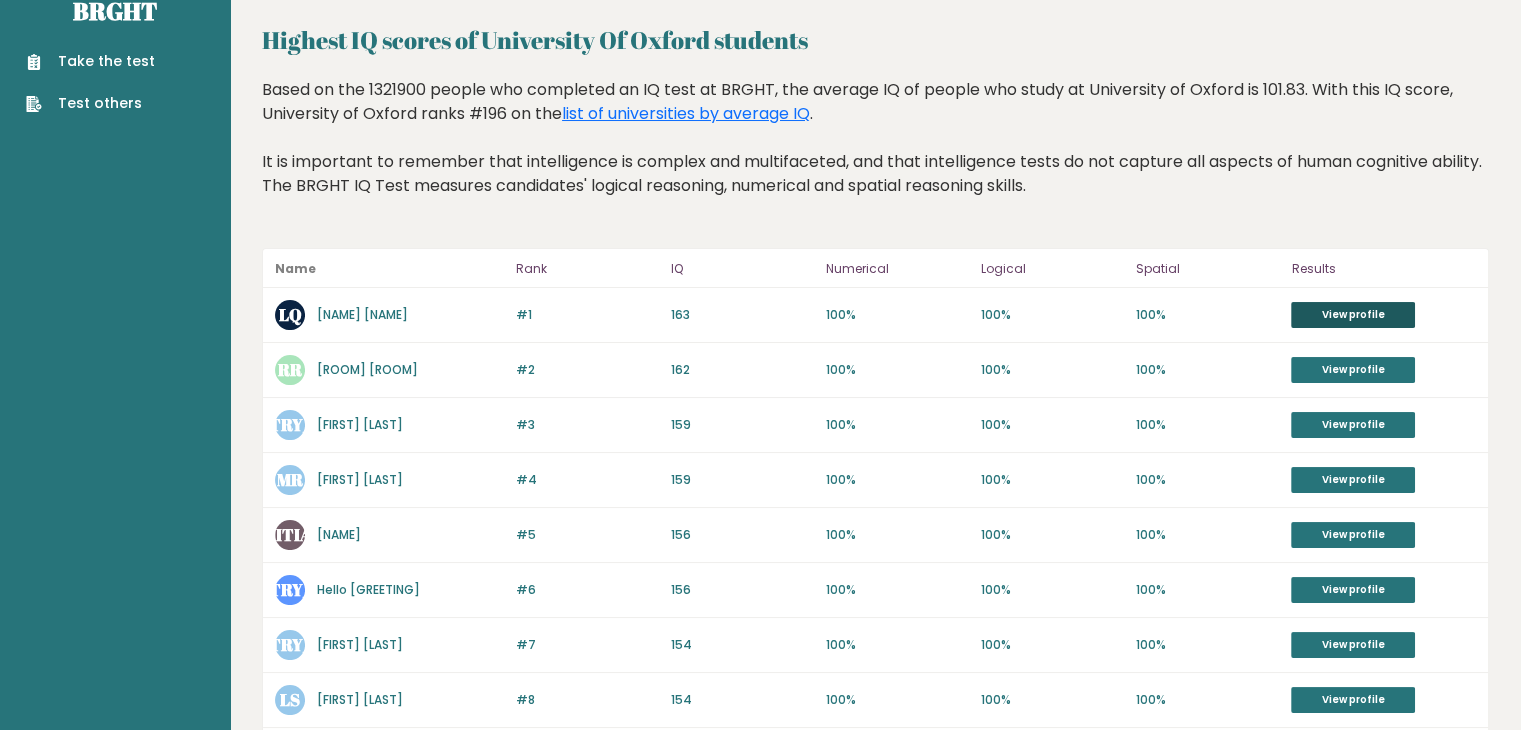click on "View profile" at bounding box center (1353, 315) 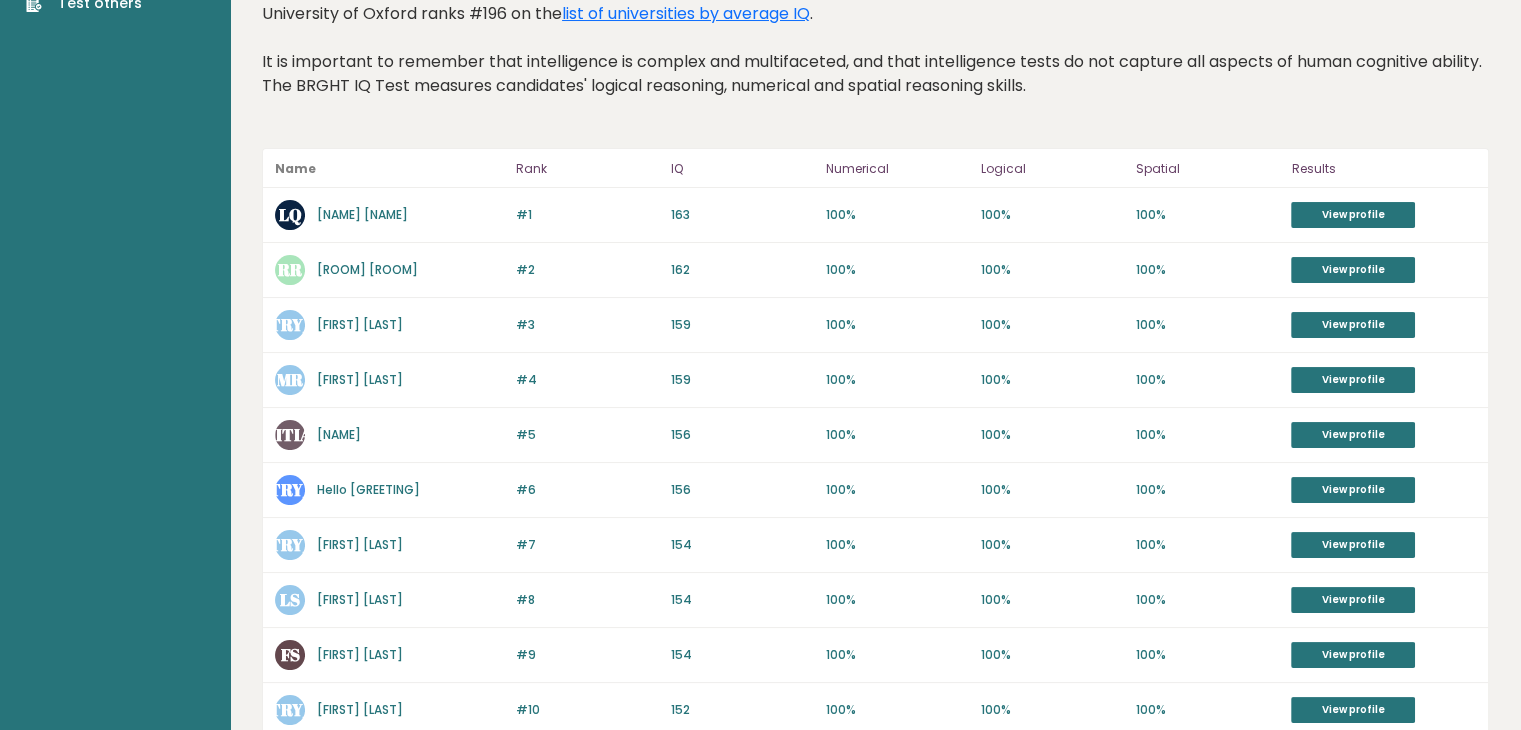 scroll, scrollTop: 200, scrollLeft: 0, axis: vertical 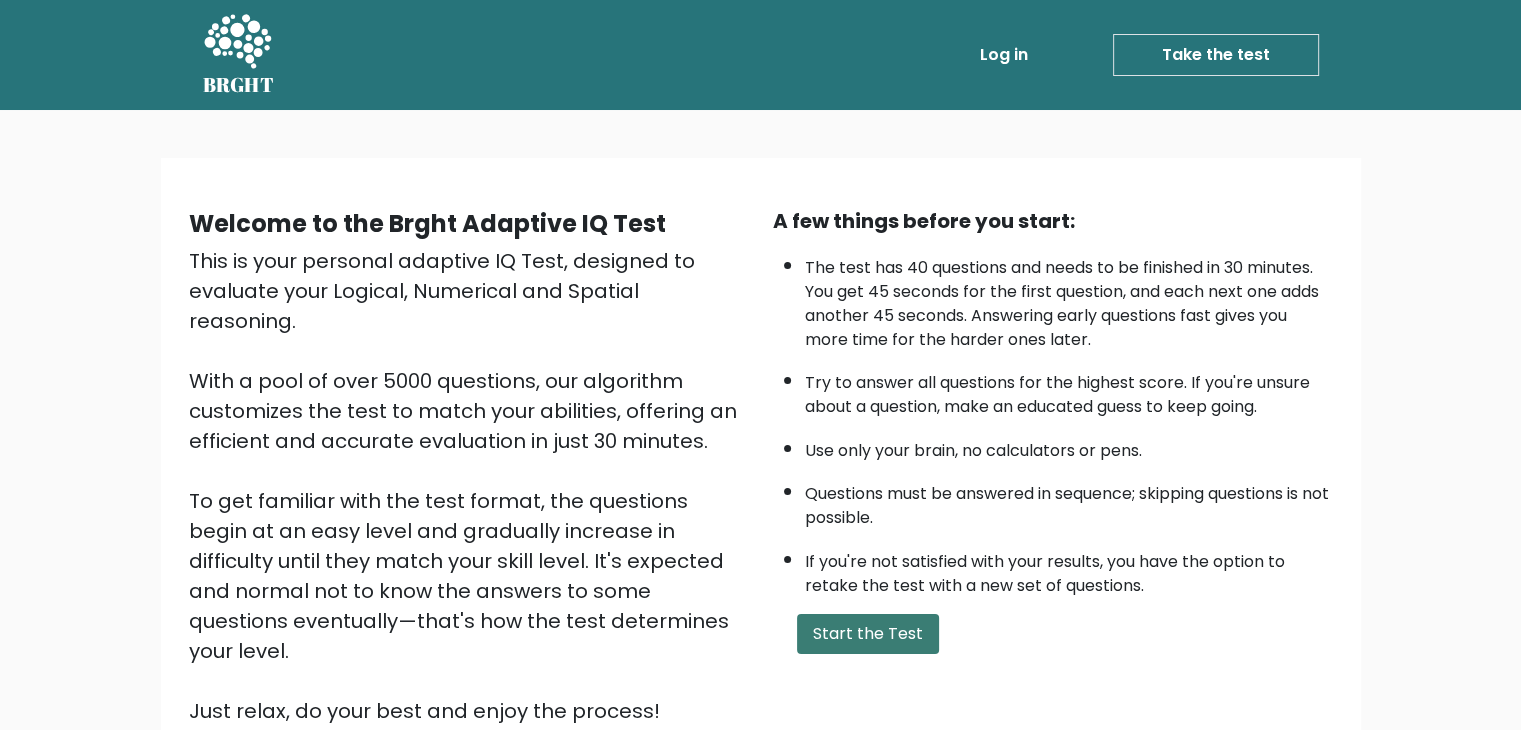click on "Start the Test" at bounding box center [868, 634] 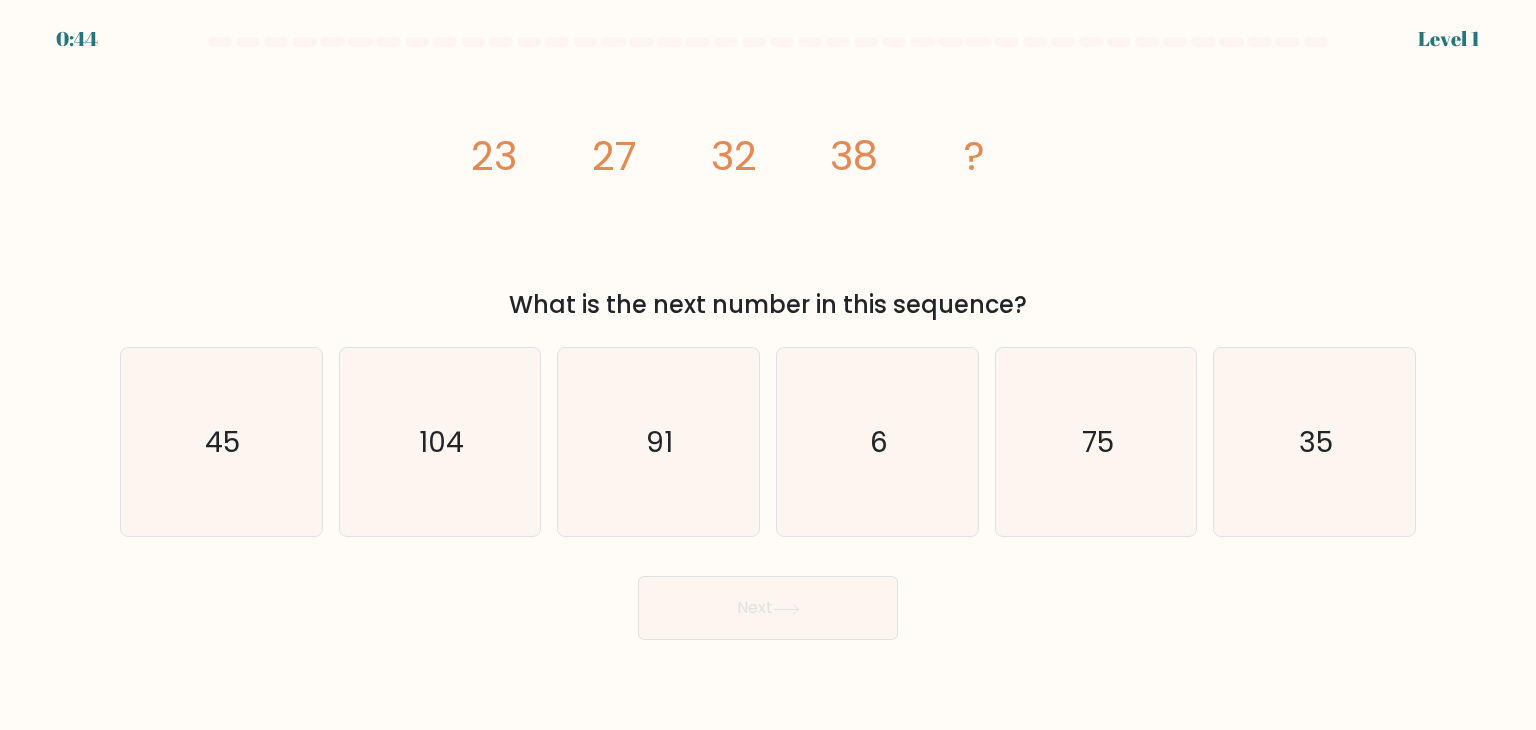 scroll, scrollTop: 0, scrollLeft: 0, axis: both 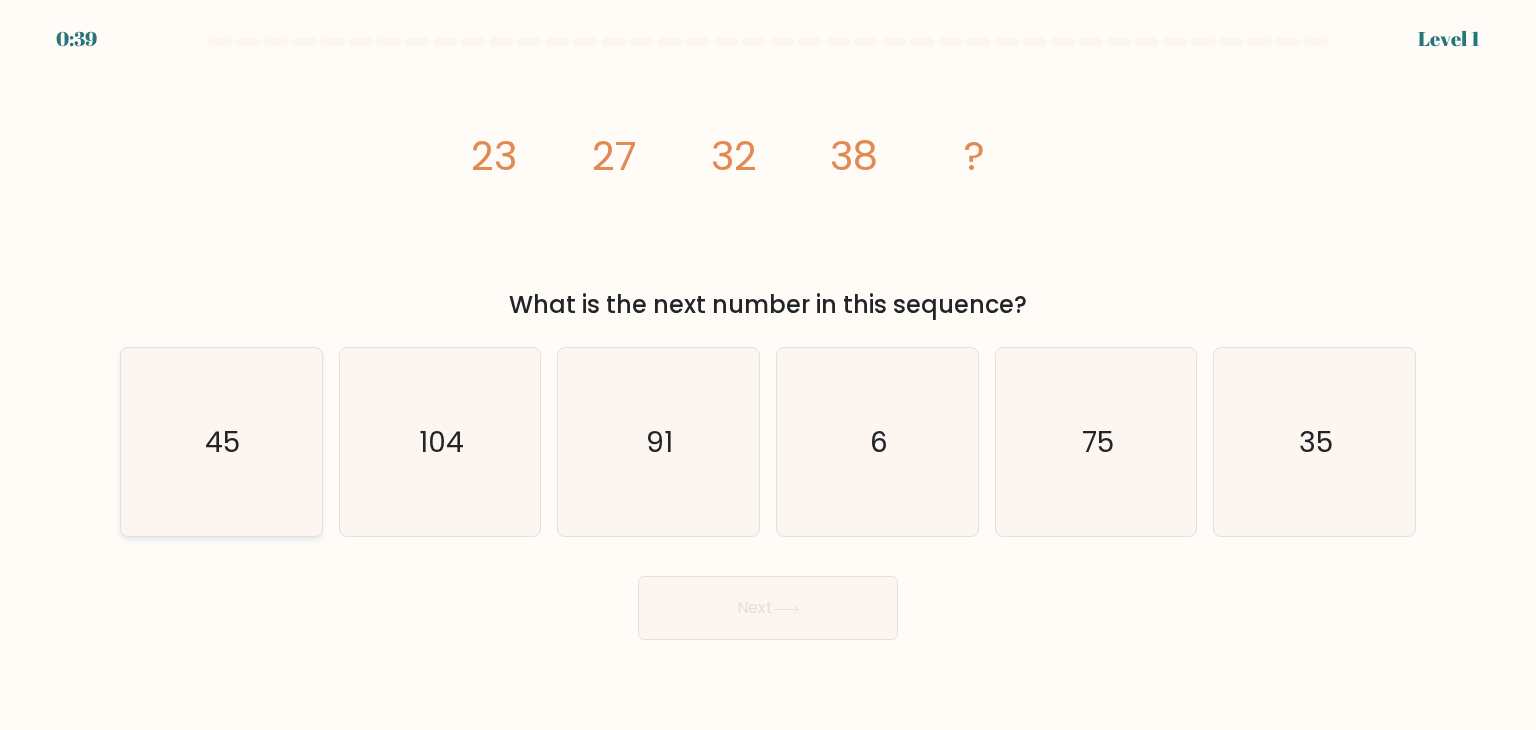 click on "45" at bounding box center (221, 442) 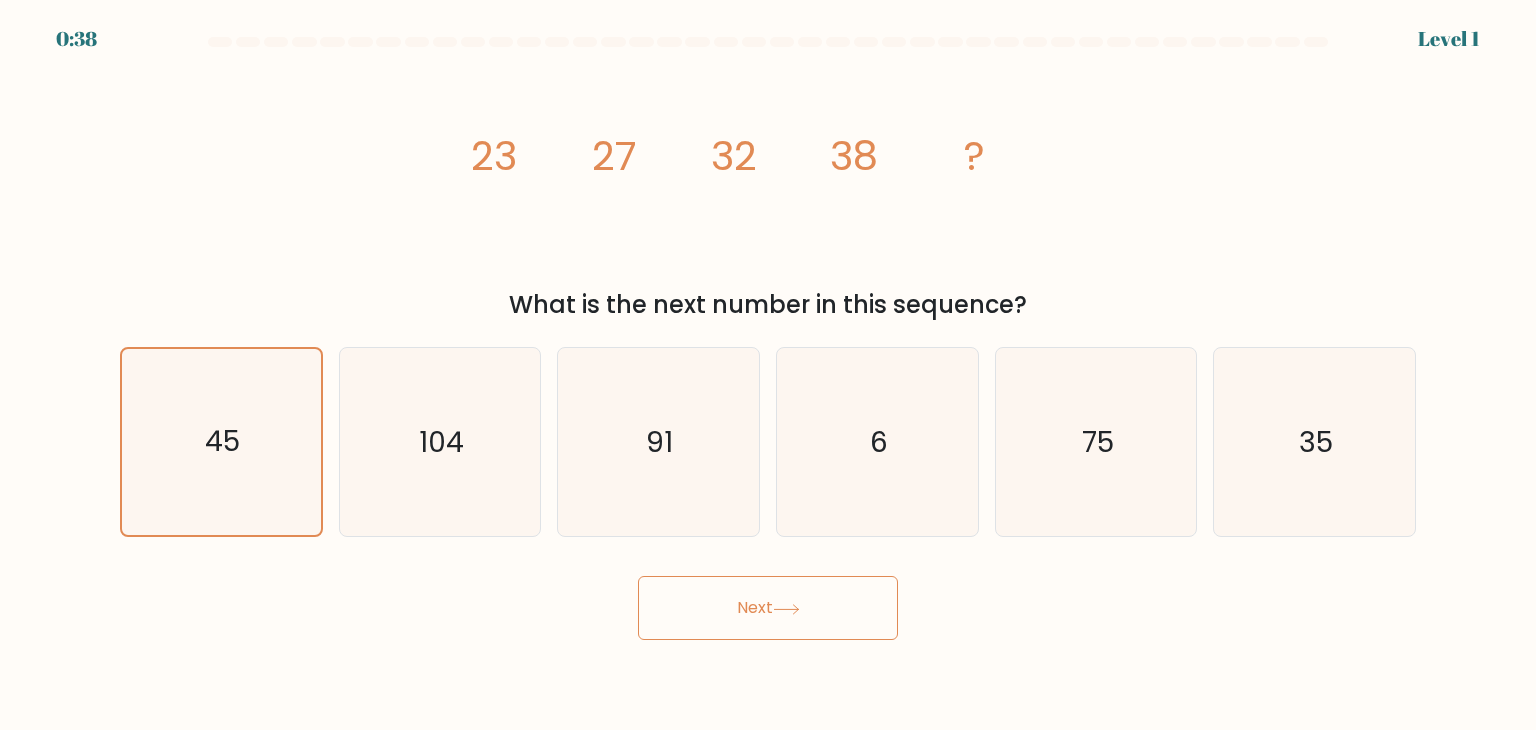 click on "Next" at bounding box center [768, 608] 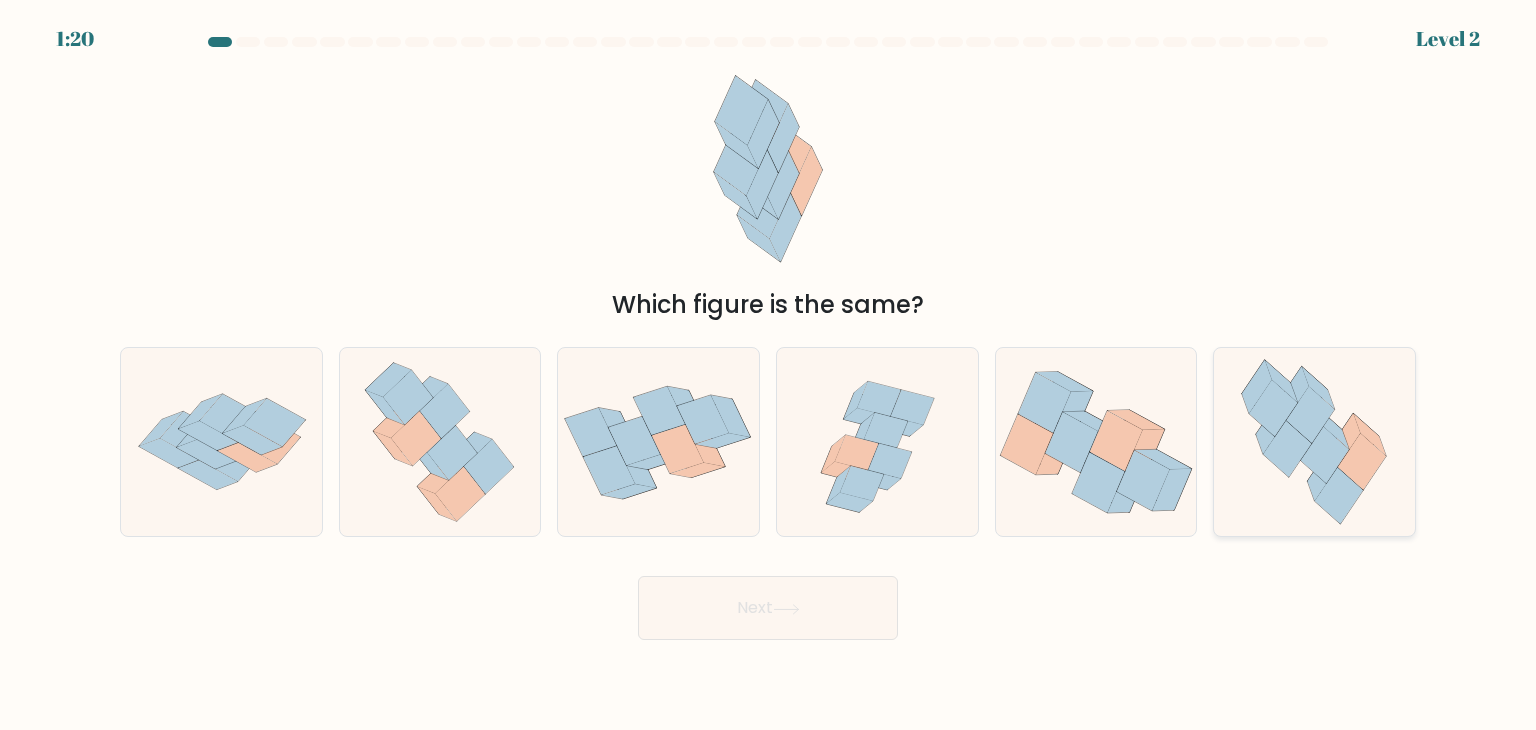 click at bounding box center (1325, 455) 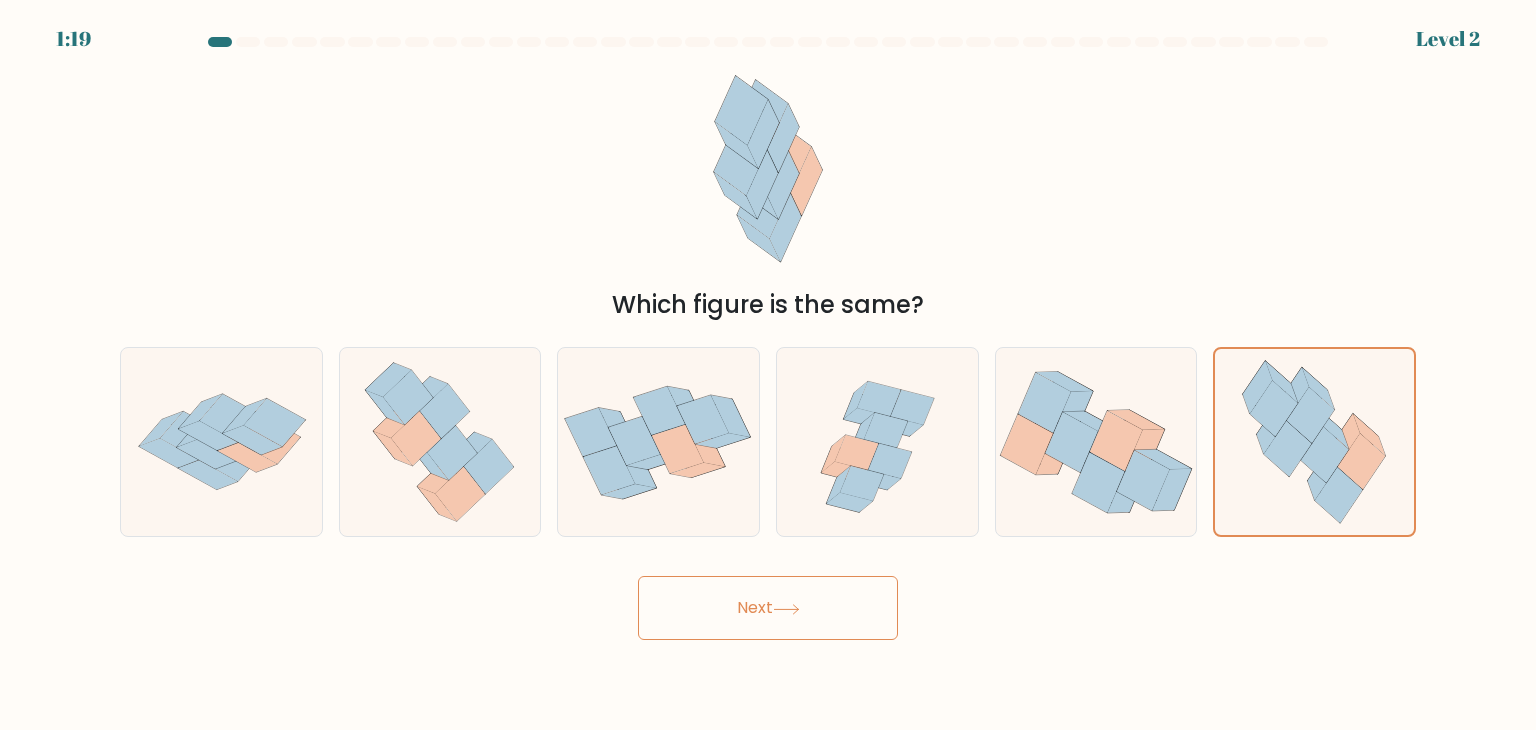 click on "Next" at bounding box center [768, 608] 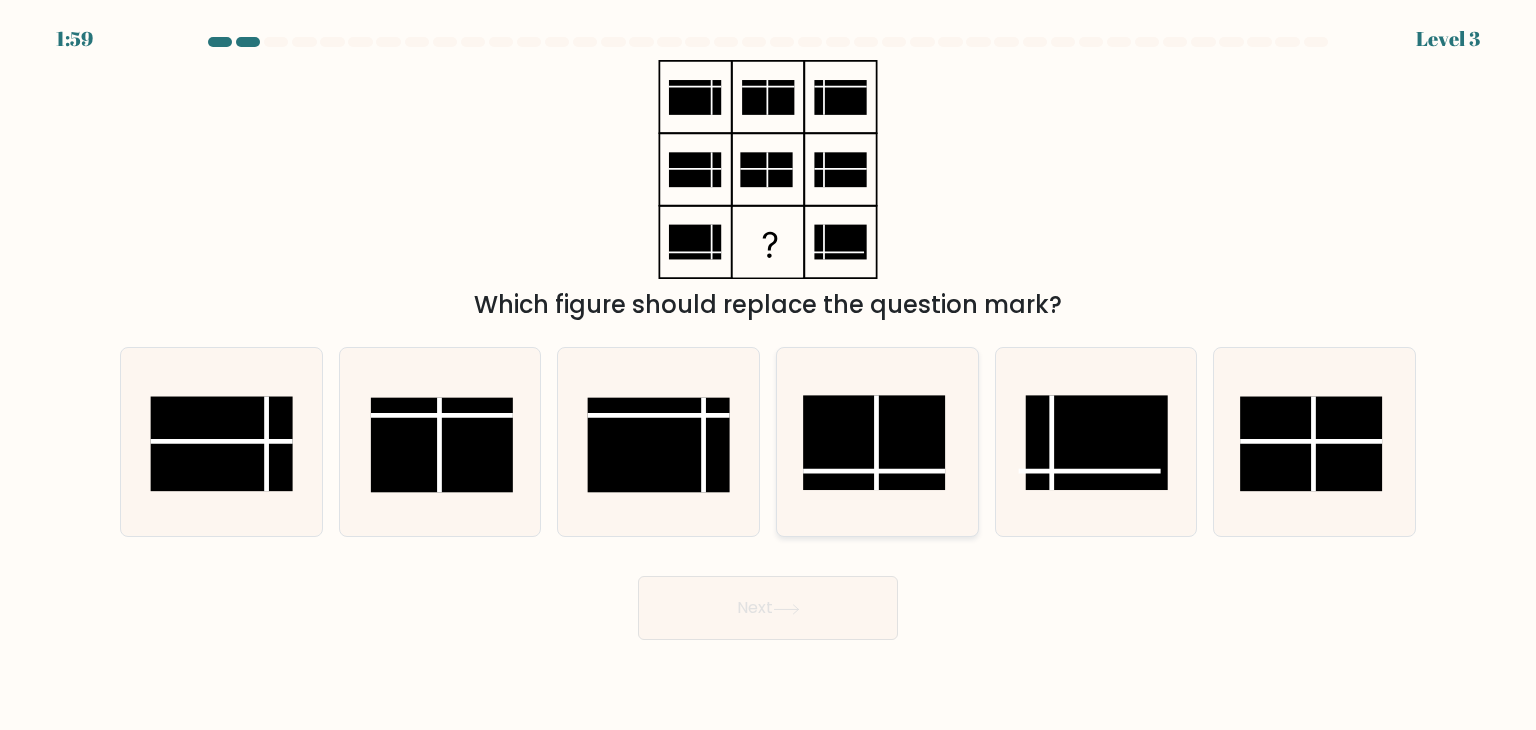 click at bounding box center (874, 443) 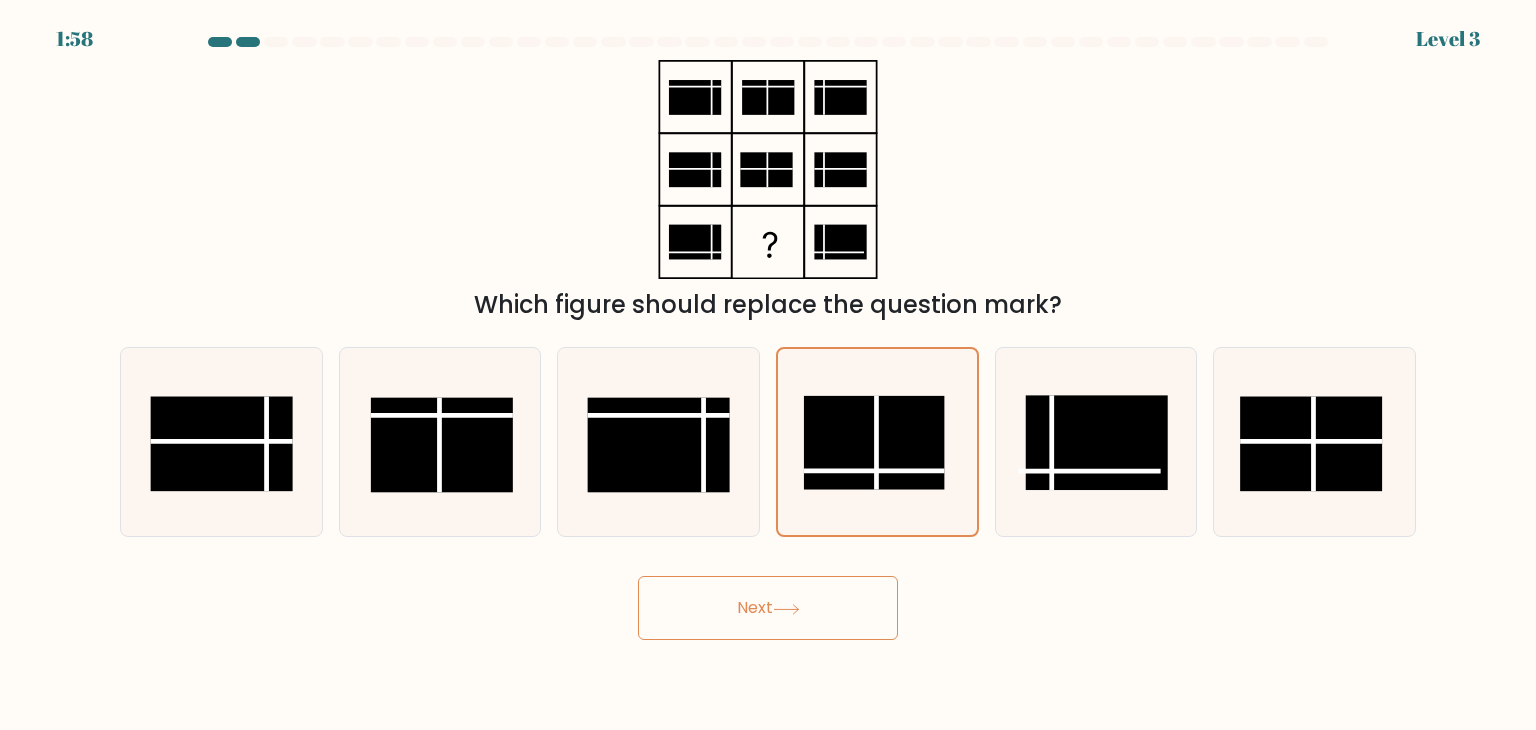 click on "Next" at bounding box center (768, 608) 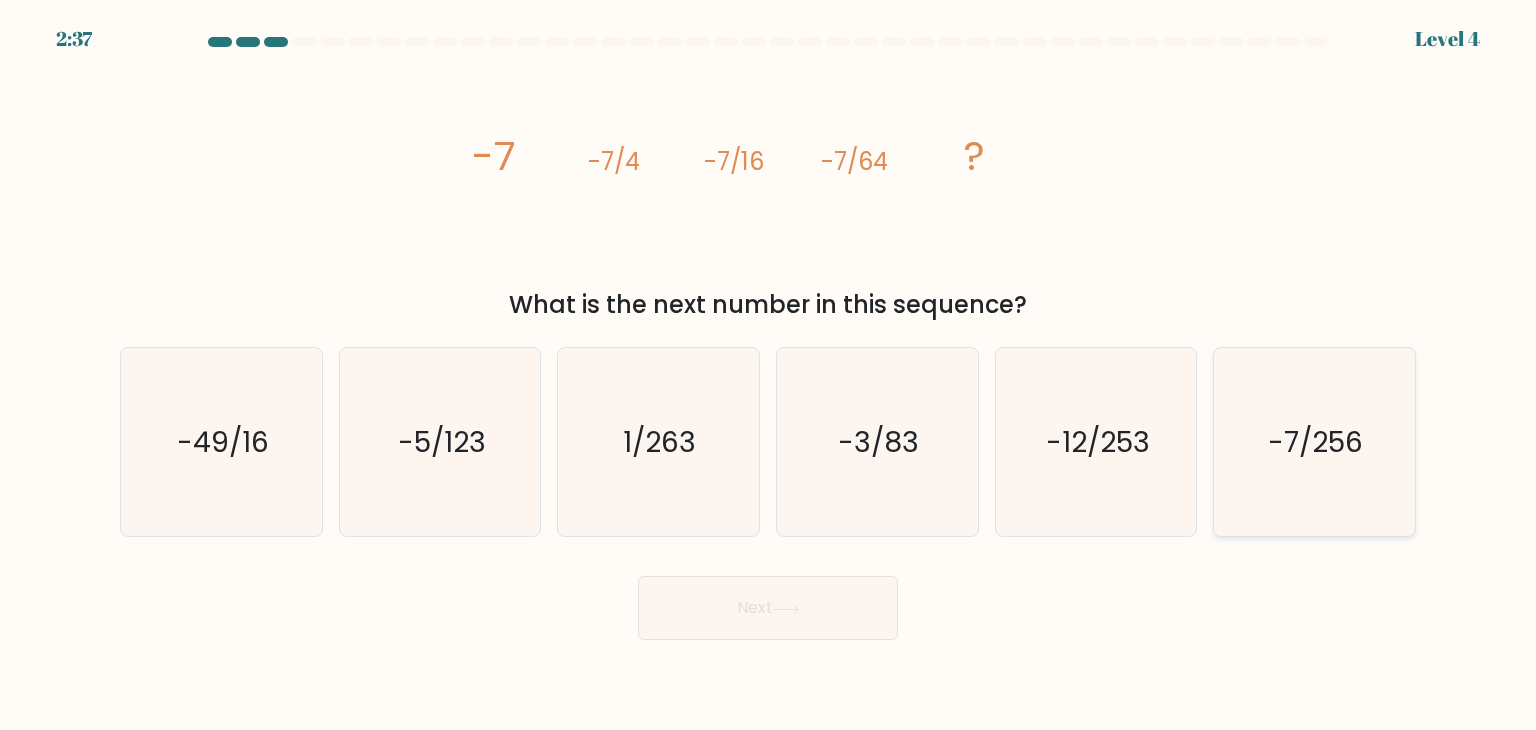 click on "-7/256" at bounding box center [1314, 442] 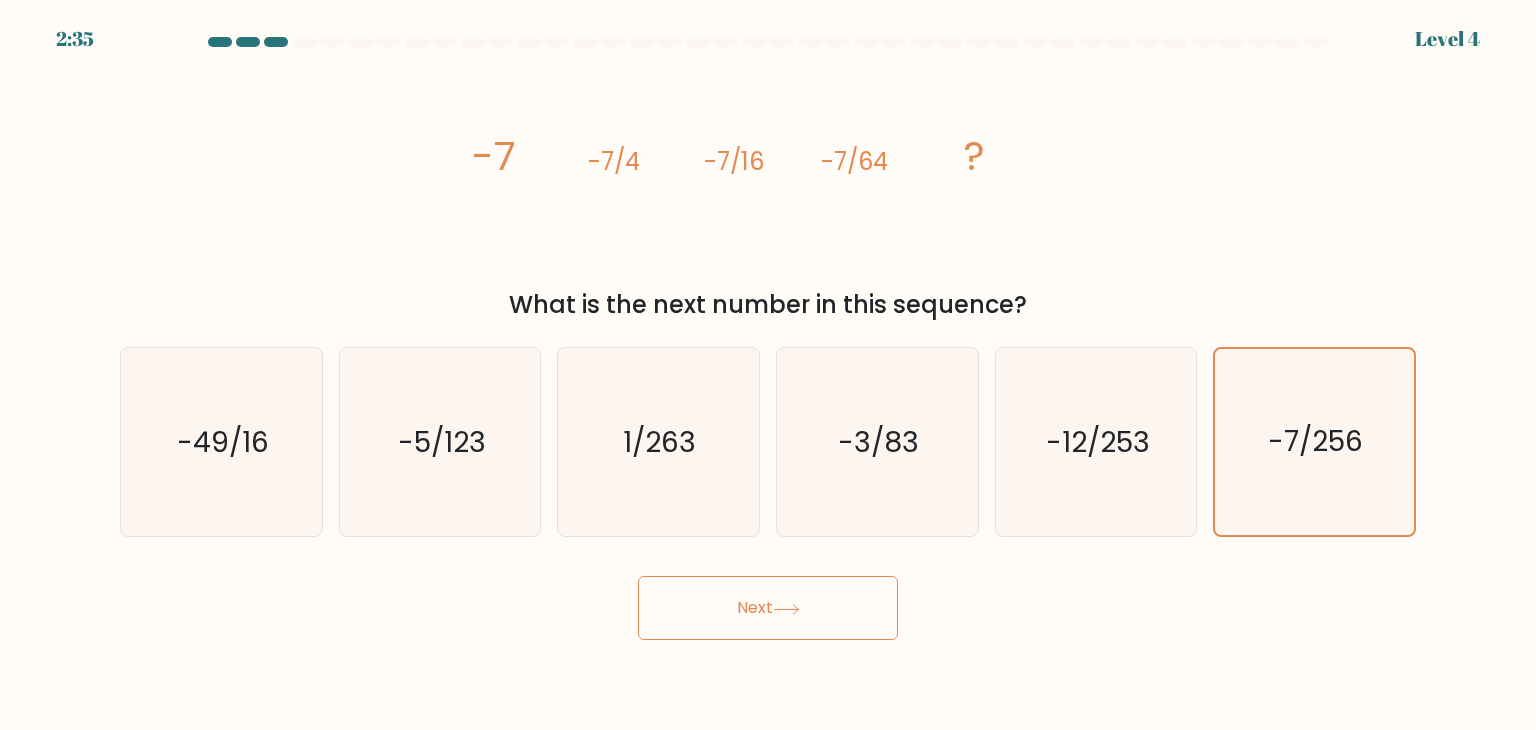 click on "Next" at bounding box center [768, 608] 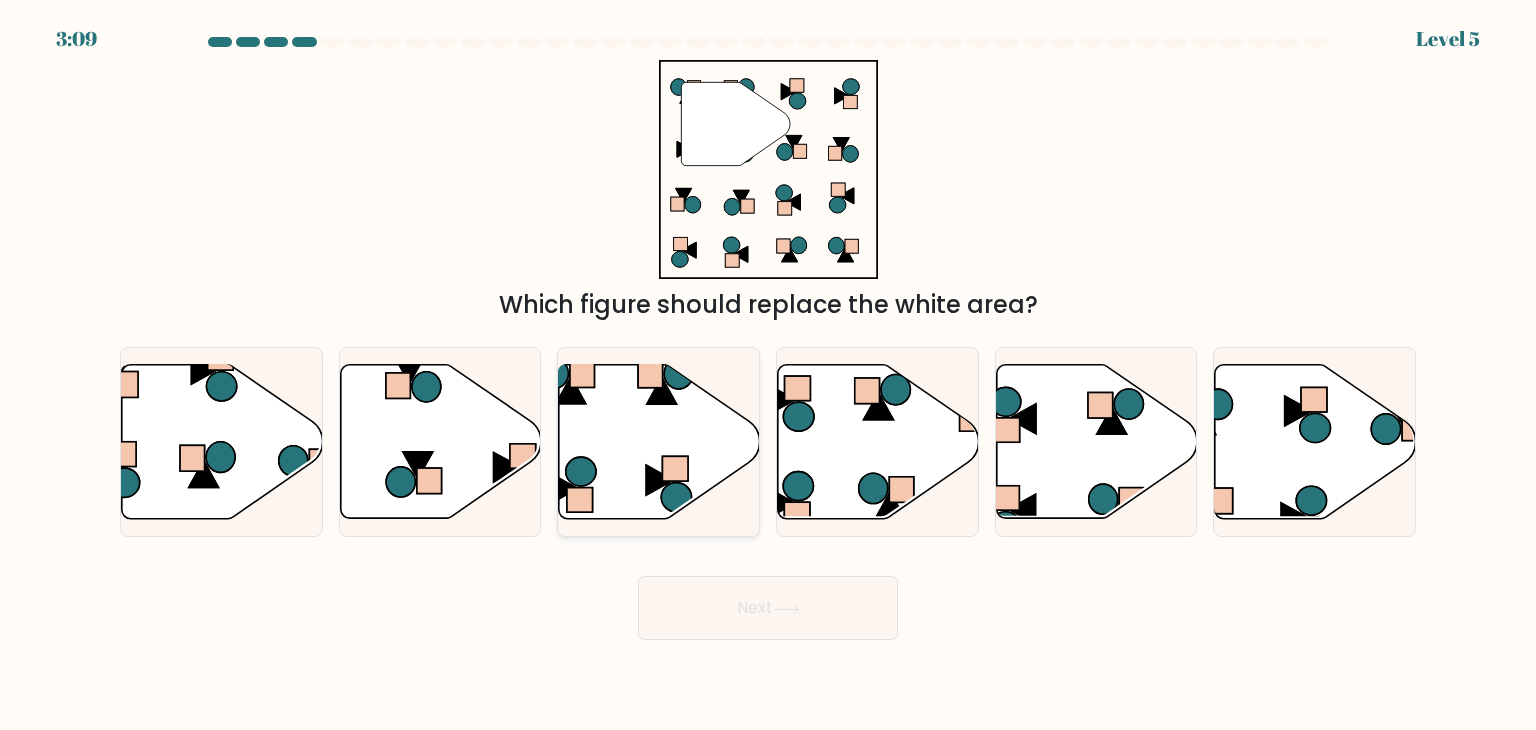 click at bounding box center [659, 442] 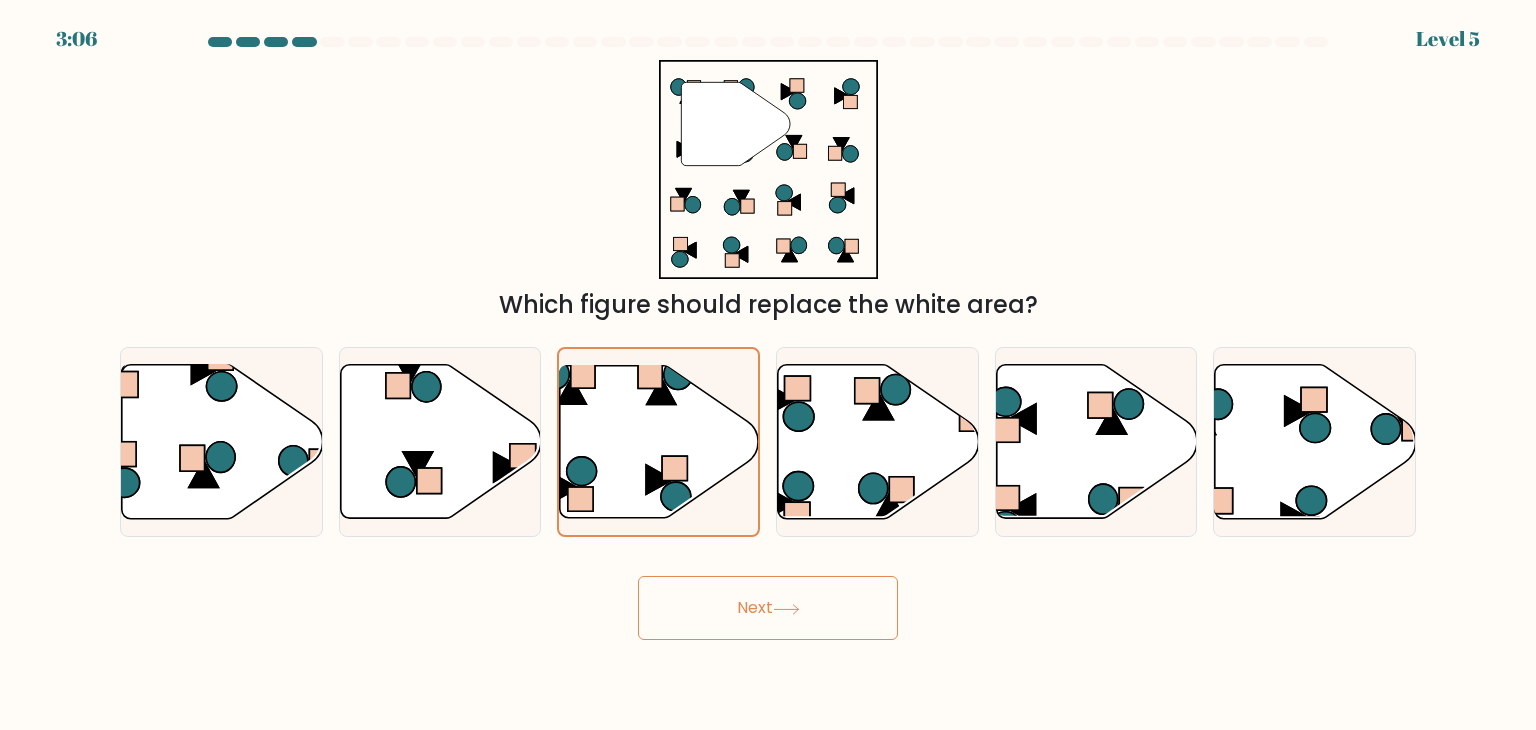 click on "Next" at bounding box center (768, 608) 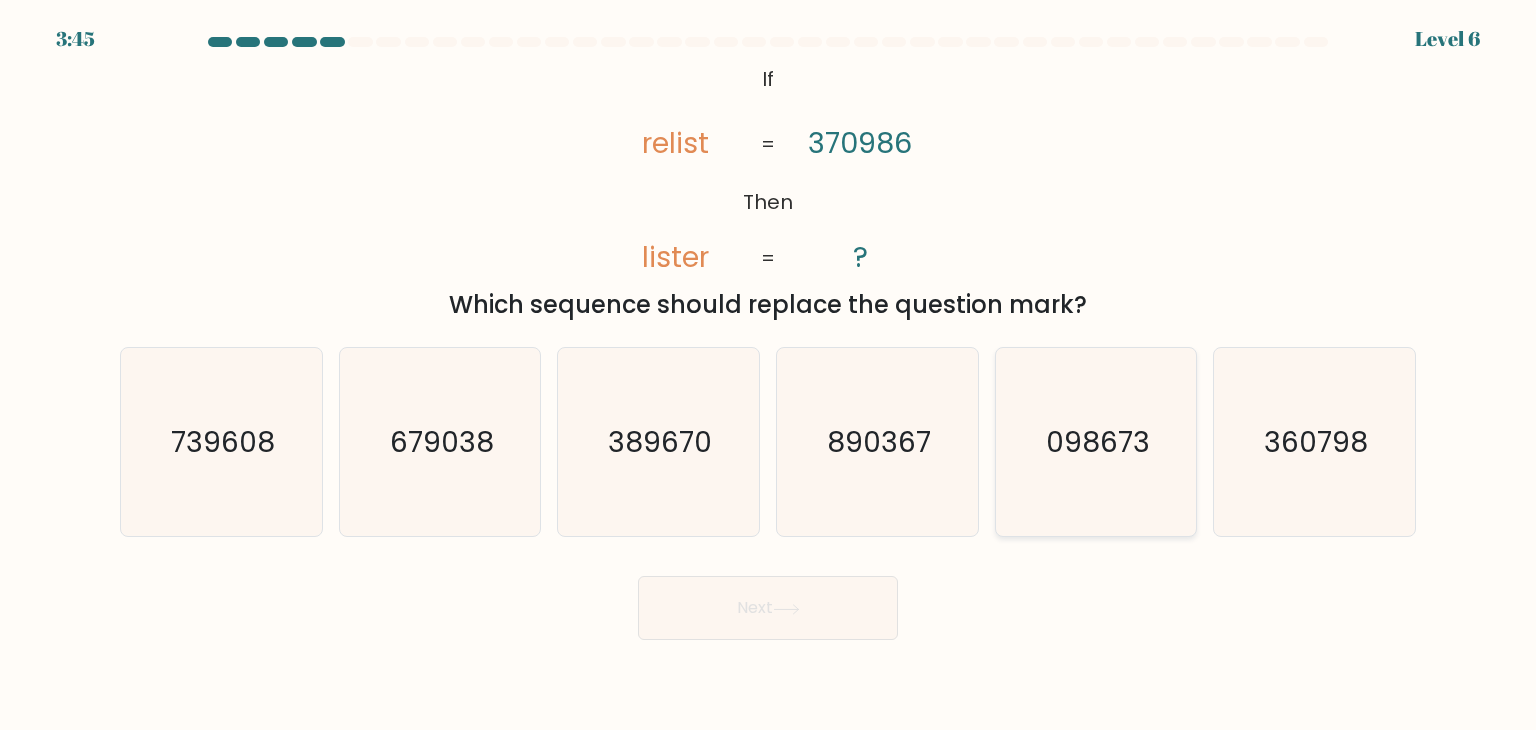 click on "098673" at bounding box center [1098, 442] 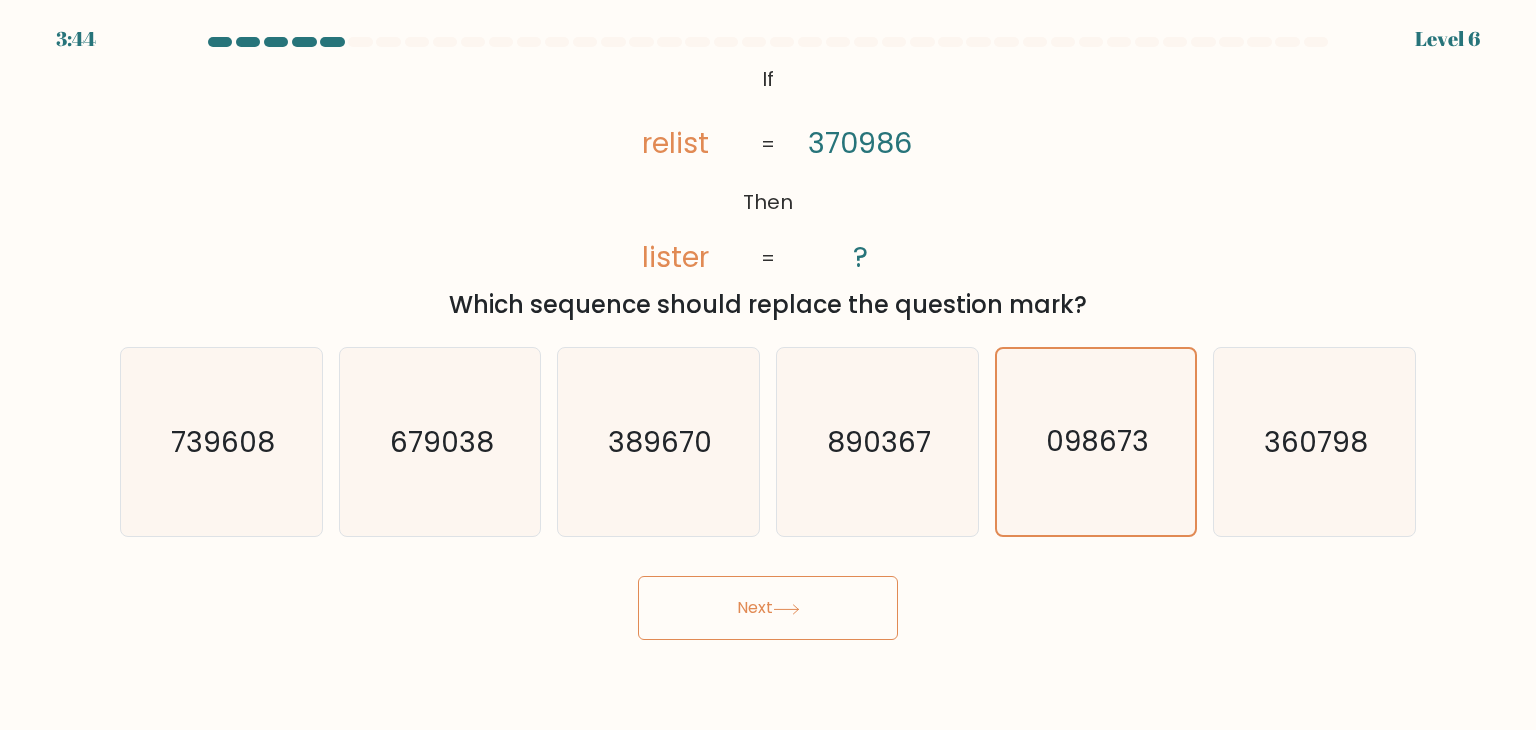 click on "Next" at bounding box center [768, 608] 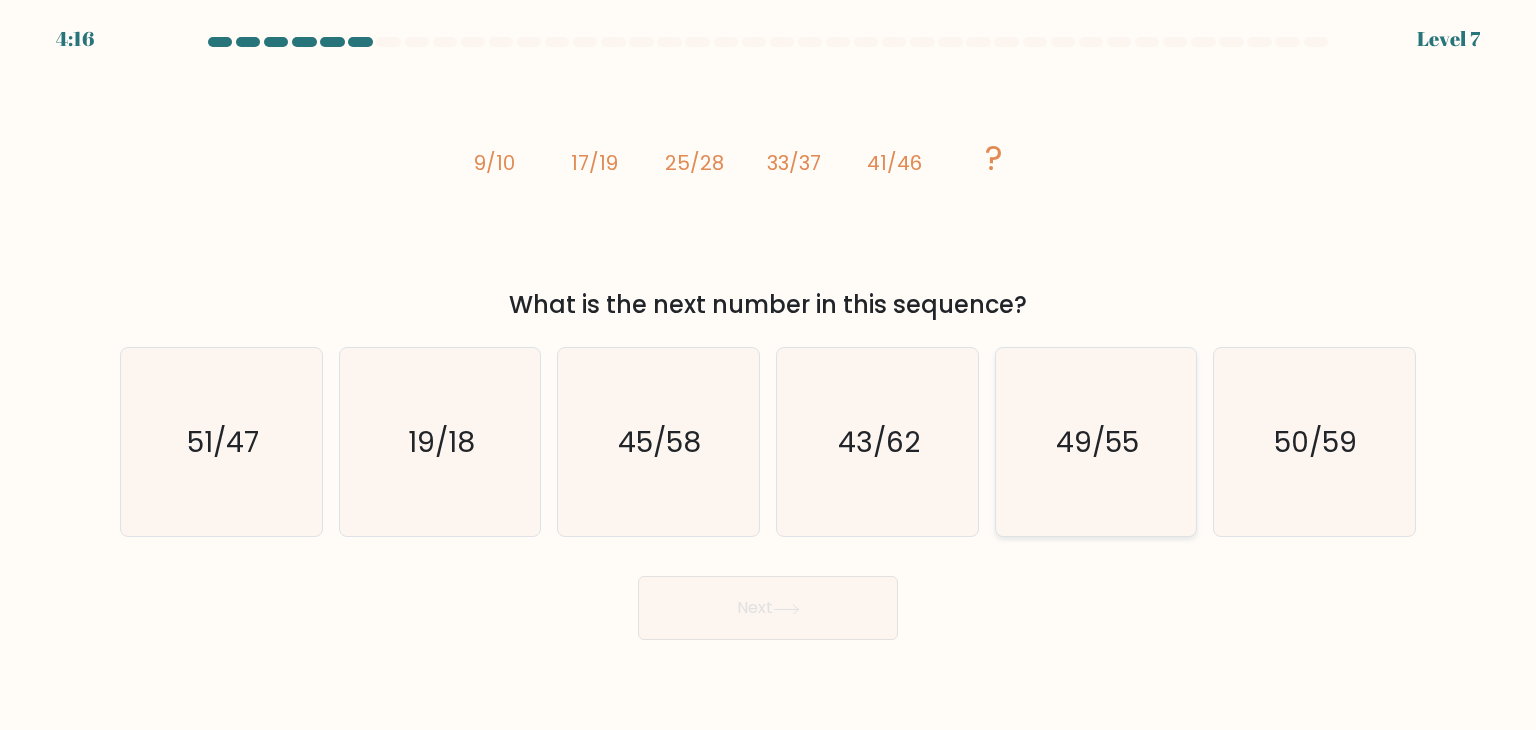 click on "49/55" at bounding box center [1097, 442] 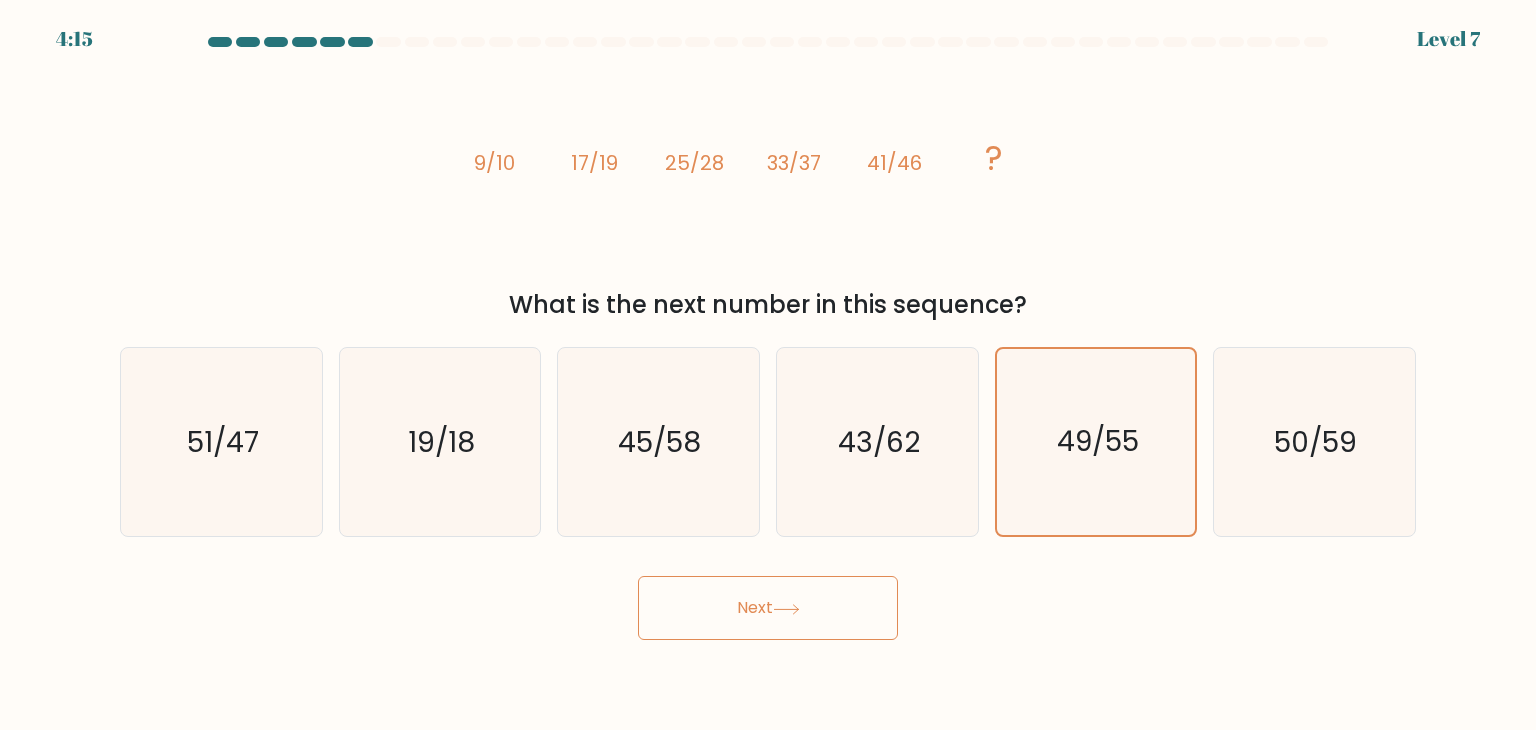 click on "Next" at bounding box center (768, 608) 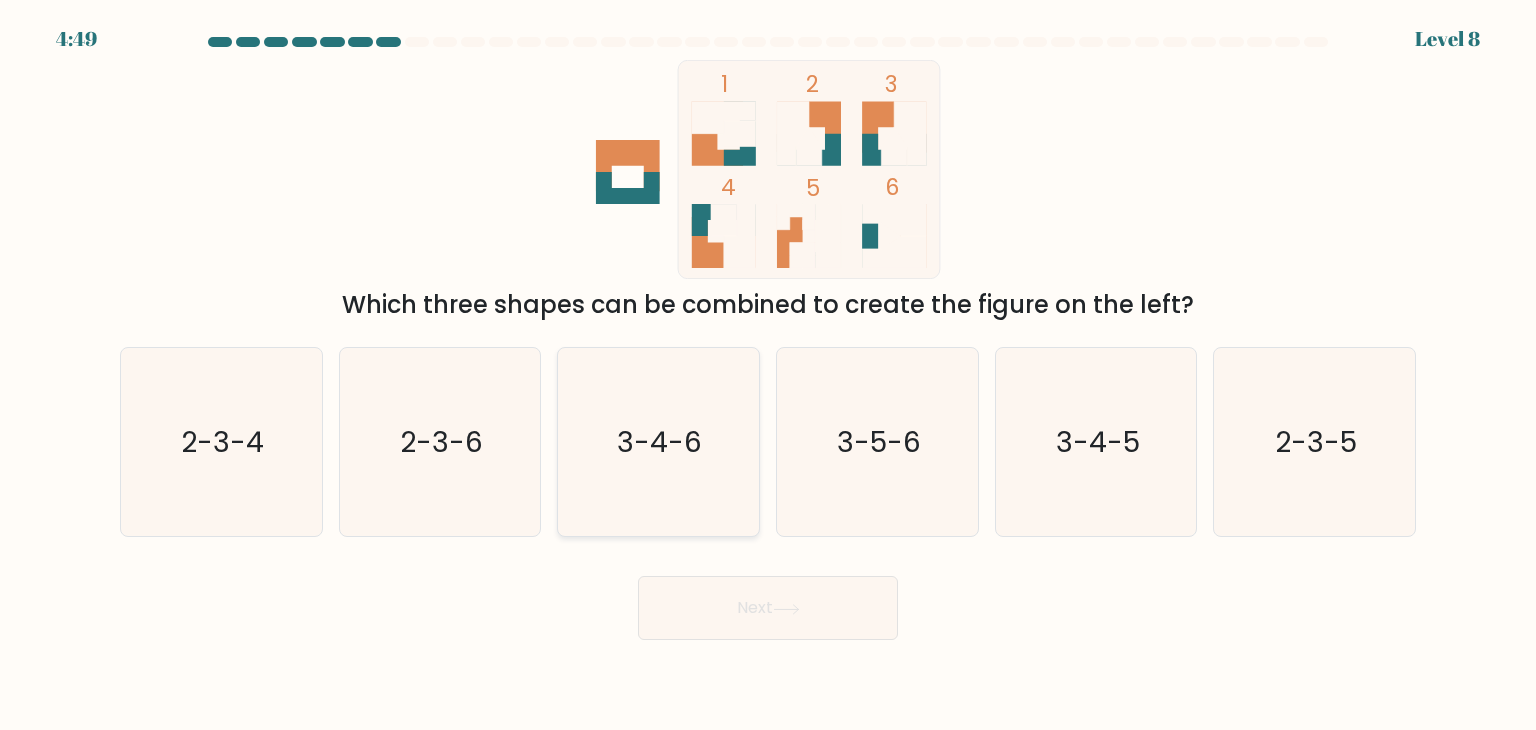 click on "3-4-6" at bounding box center [660, 442] 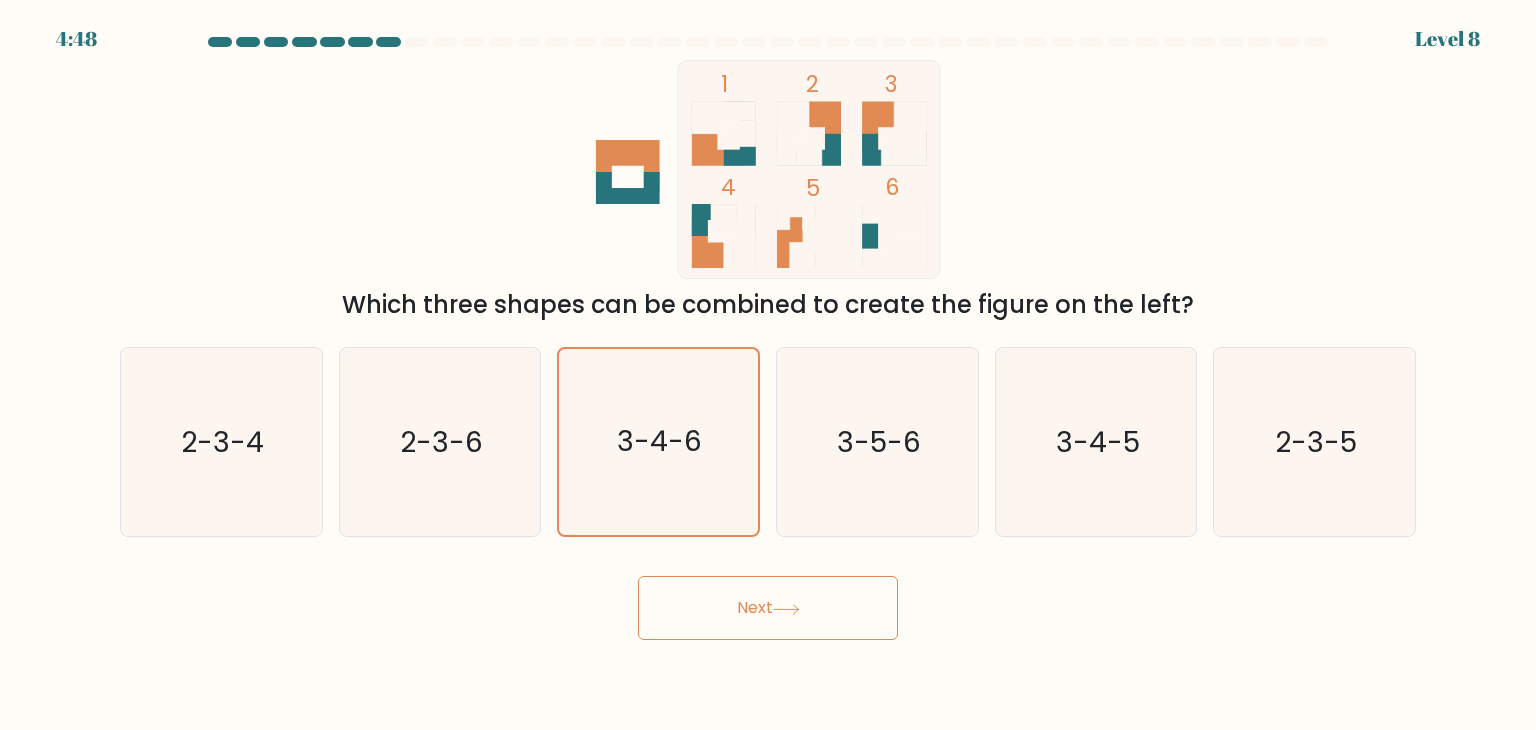 click on "Next" at bounding box center (768, 608) 